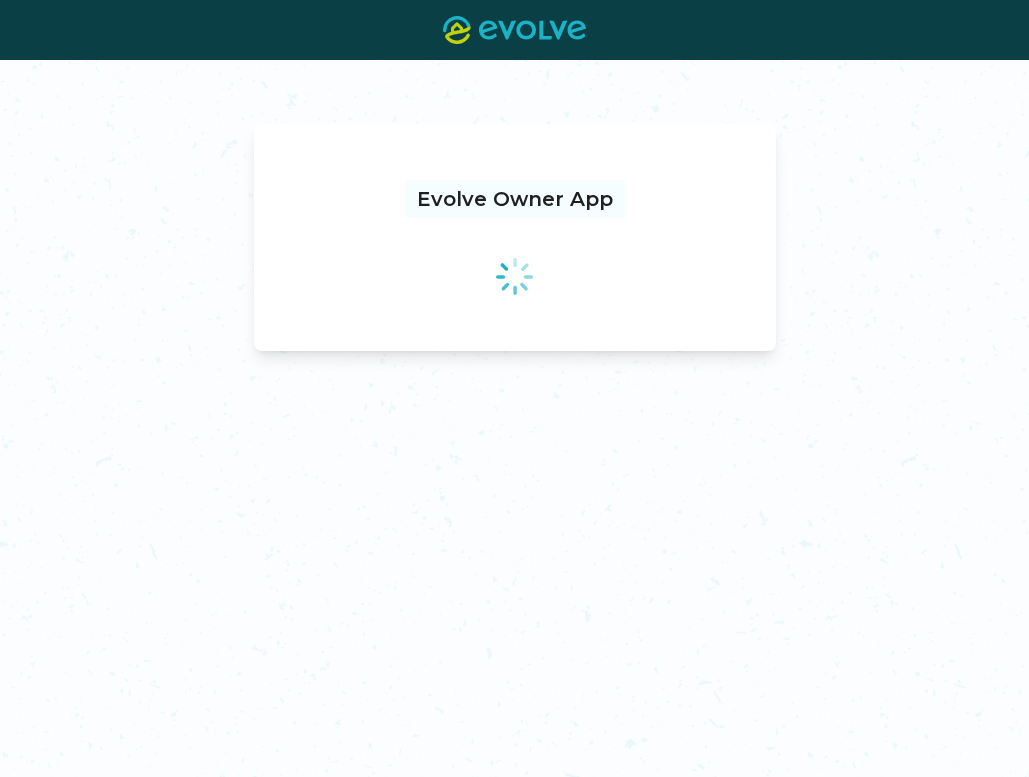 scroll, scrollTop: 0, scrollLeft: 0, axis: both 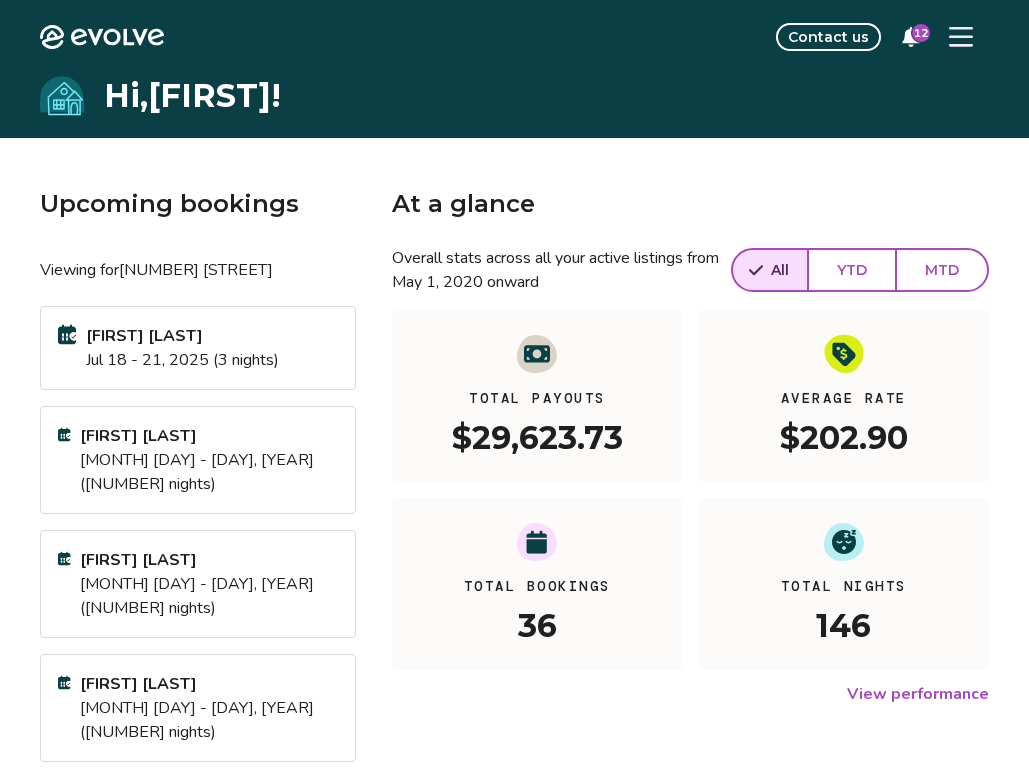 click 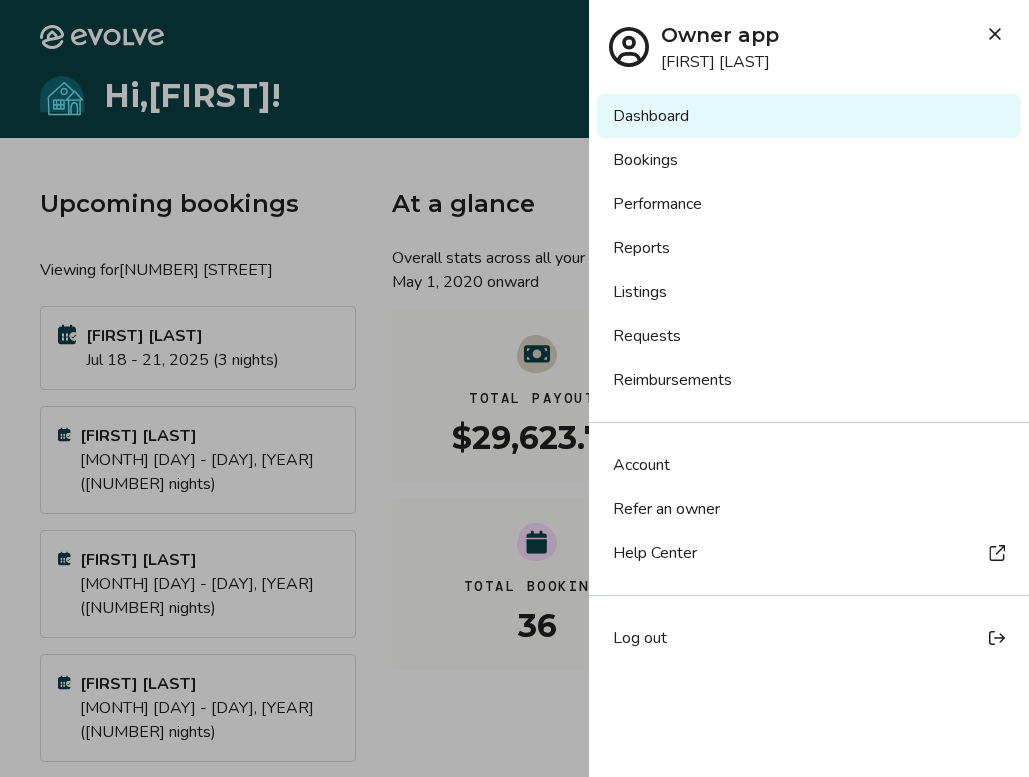 click on "Reports" at bounding box center [809, 248] 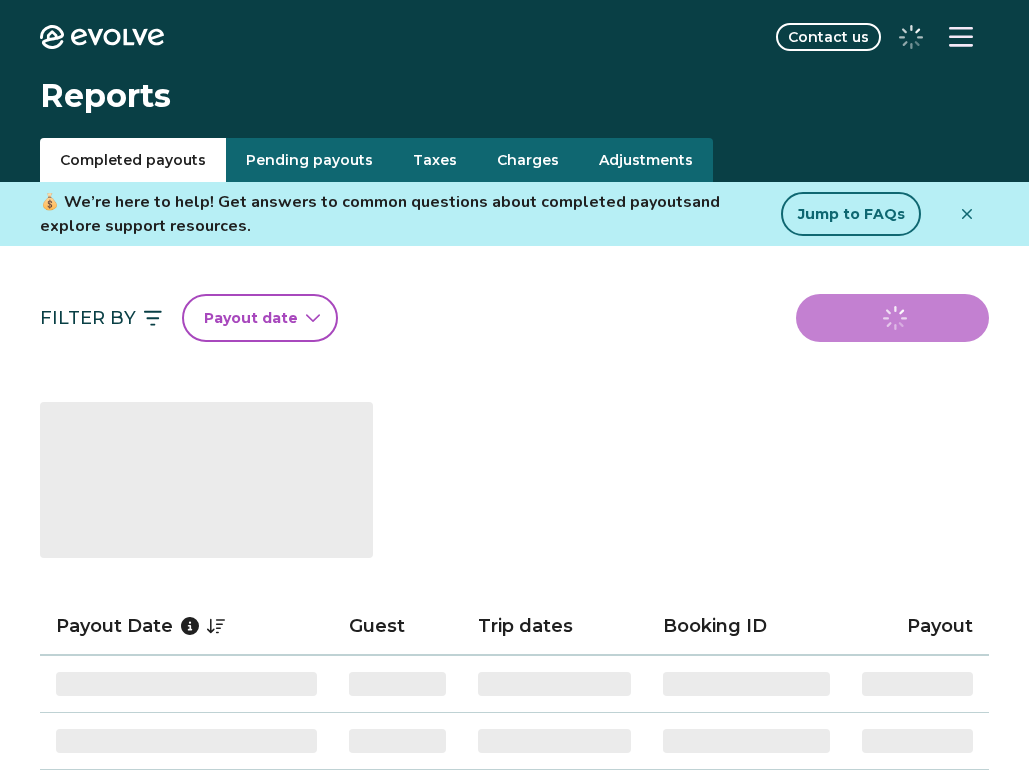 scroll, scrollTop: 0, scrollLeft: 0, axis: both 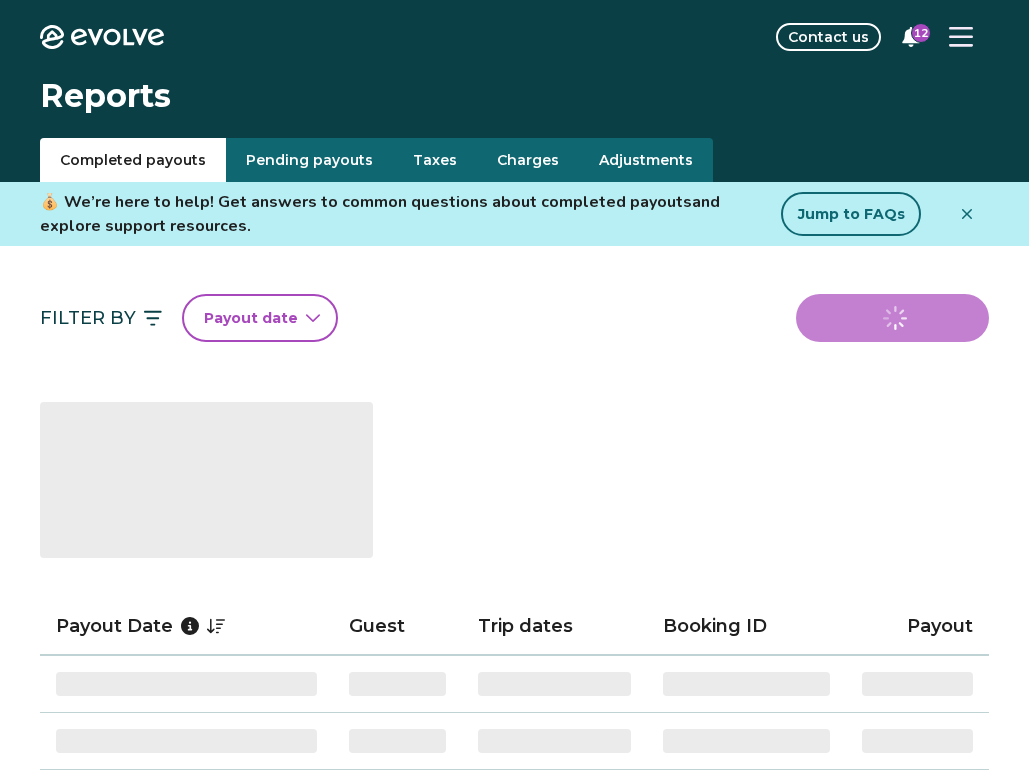 click on "Taxes" at bounding box center [435, 160] 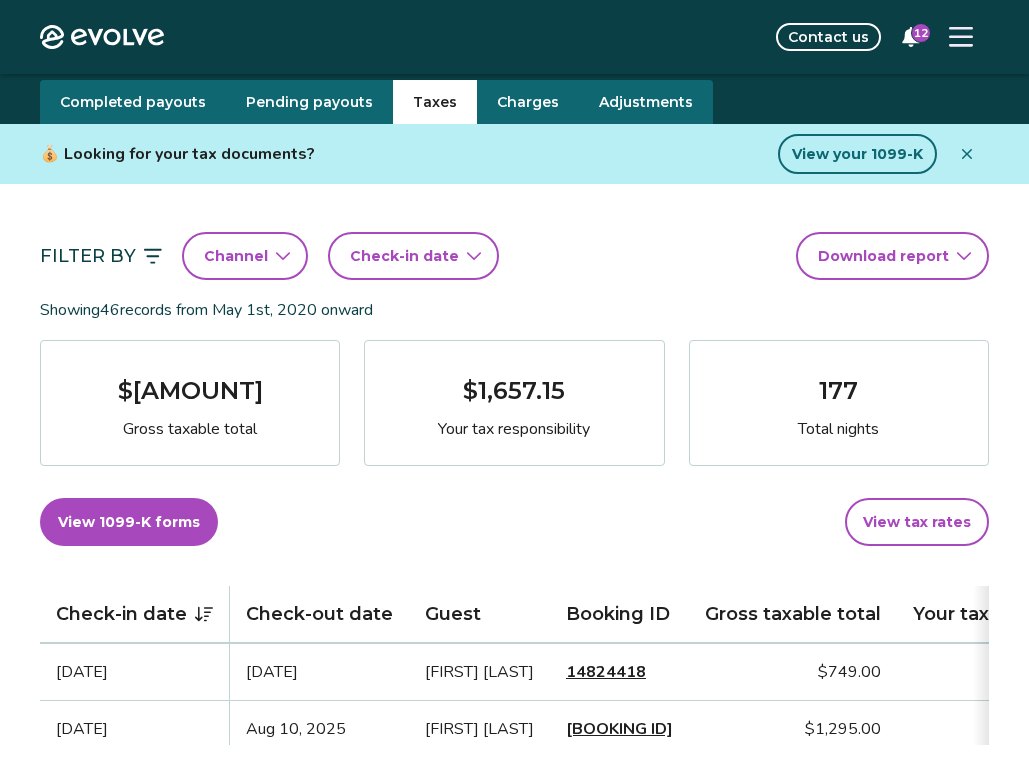 scroll, scrollTop: 53, scrollLeft: 0, axis: vertical 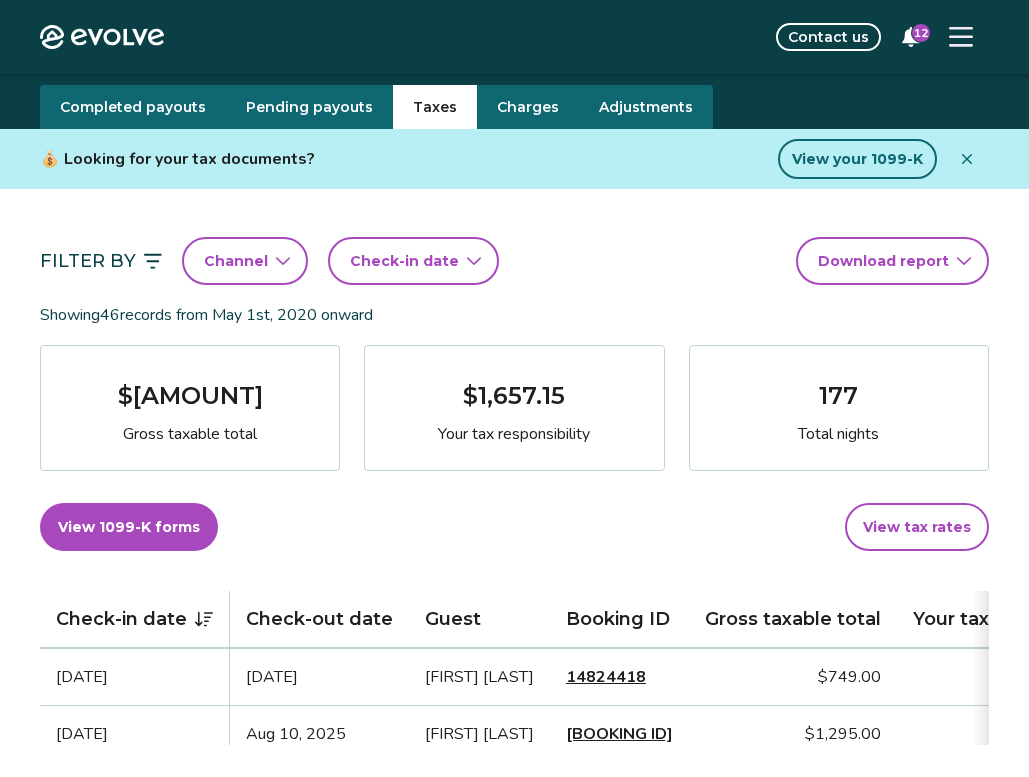 click 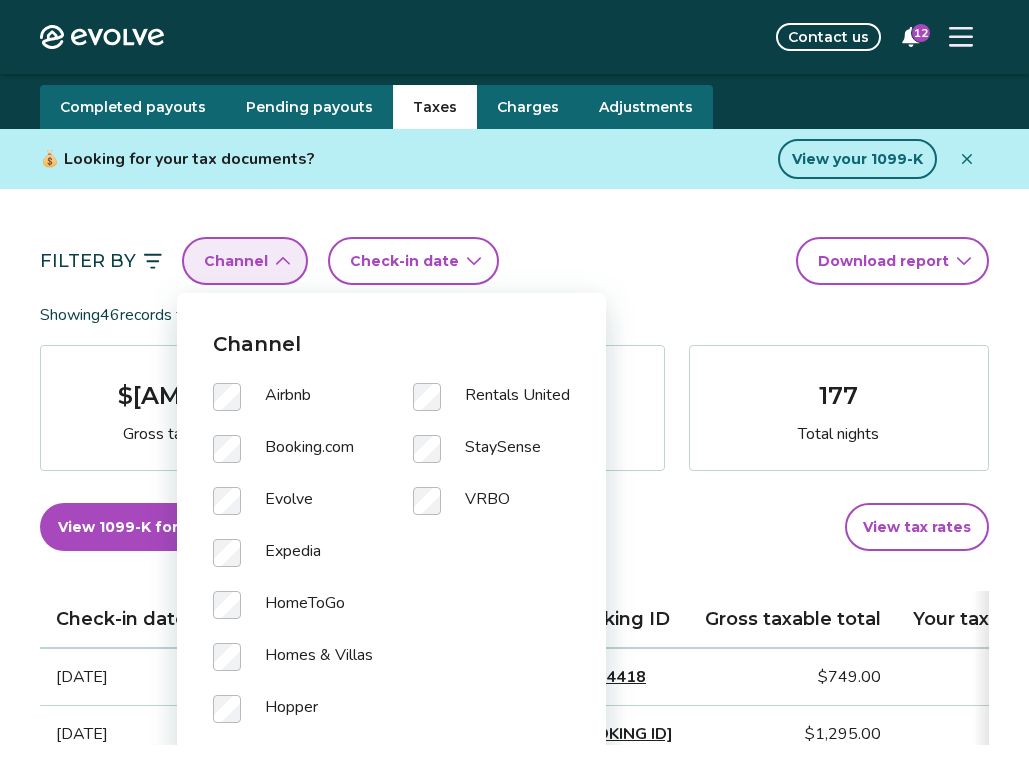 click 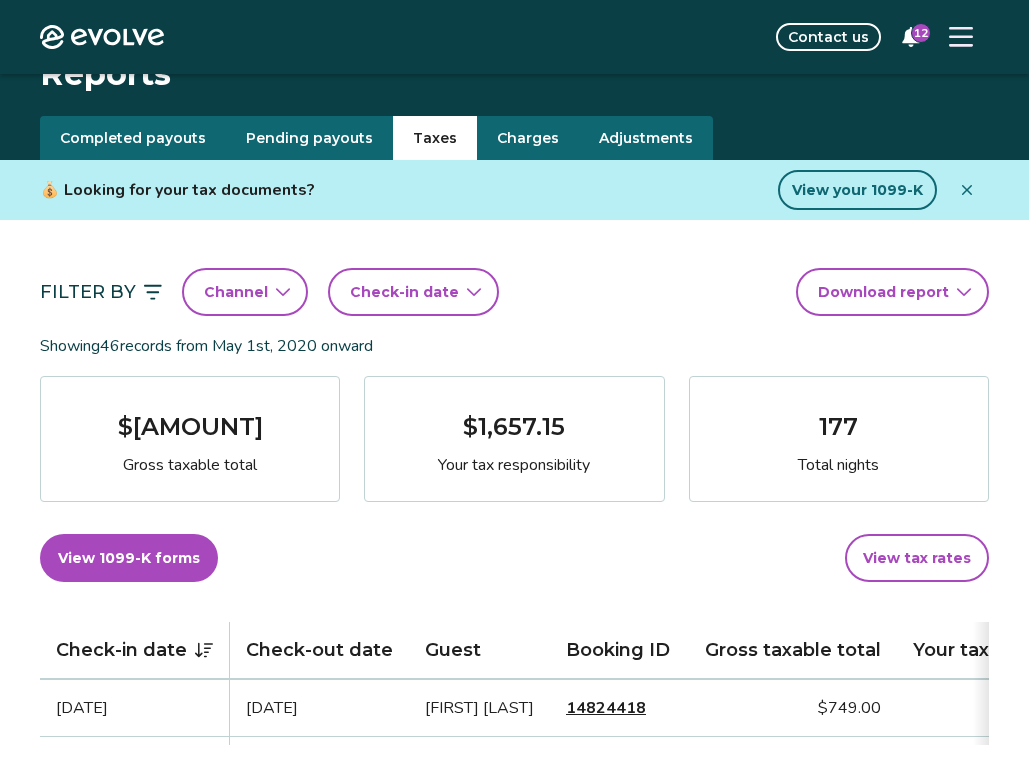scroll, scrollTop: 0, scrollLeft: 0, axis: both 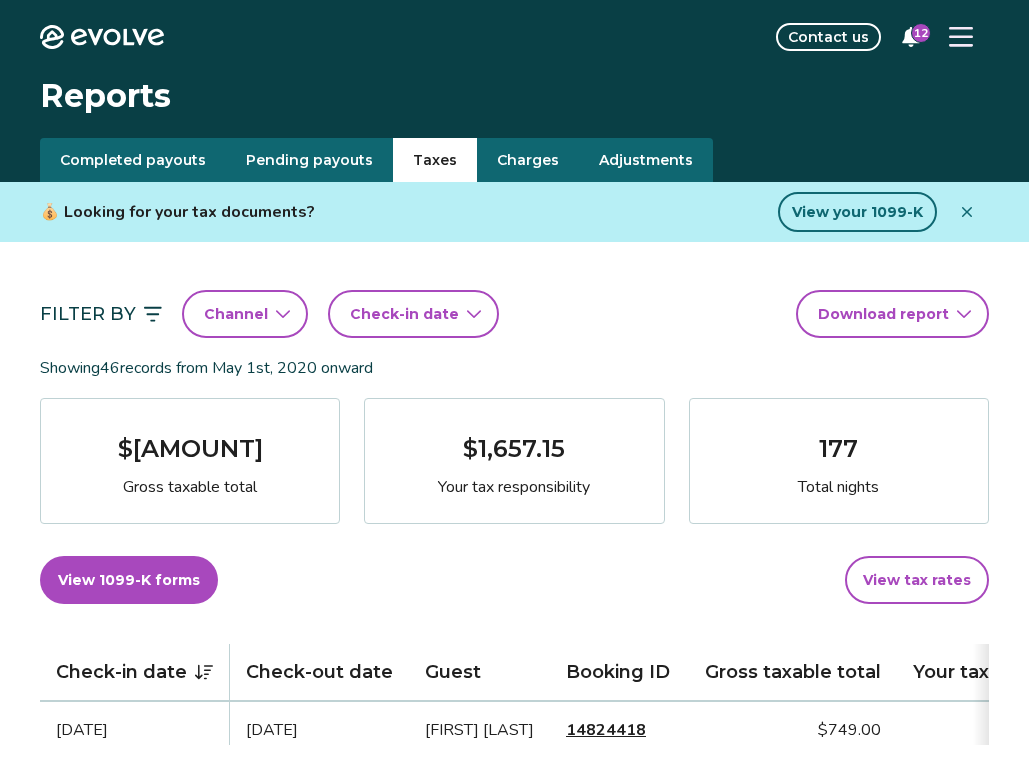 click on "Filter By" at bounding box center [101, 314] 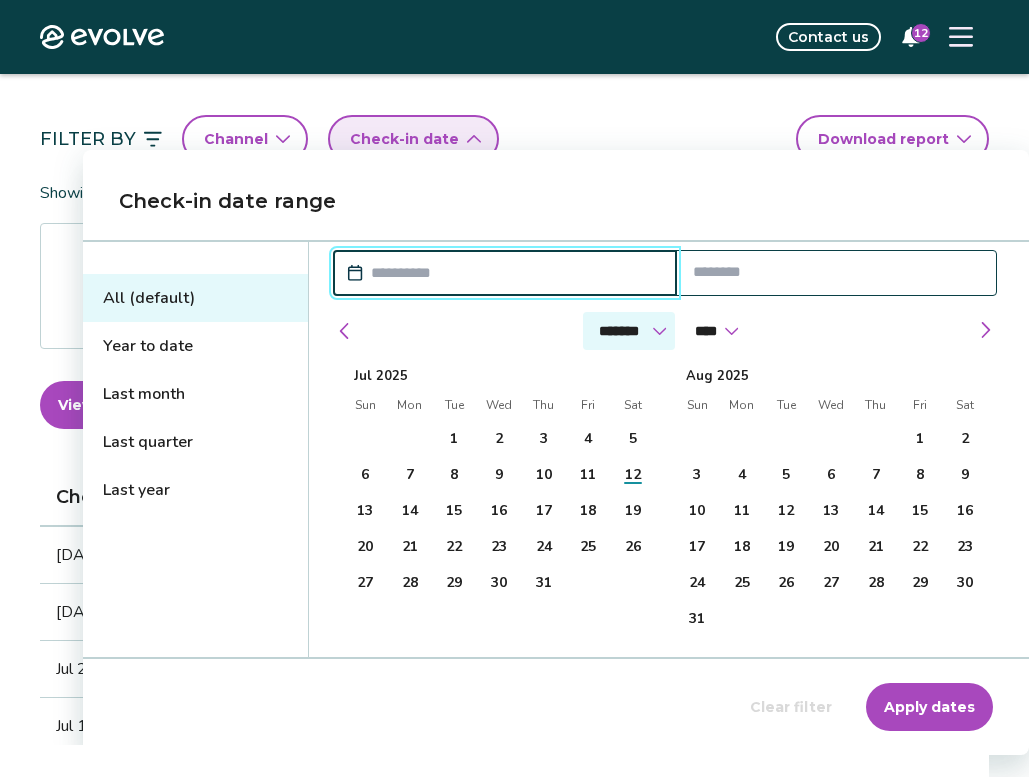 scroll, scrollTop: 197, scrollLeft: 0, axis: vertical 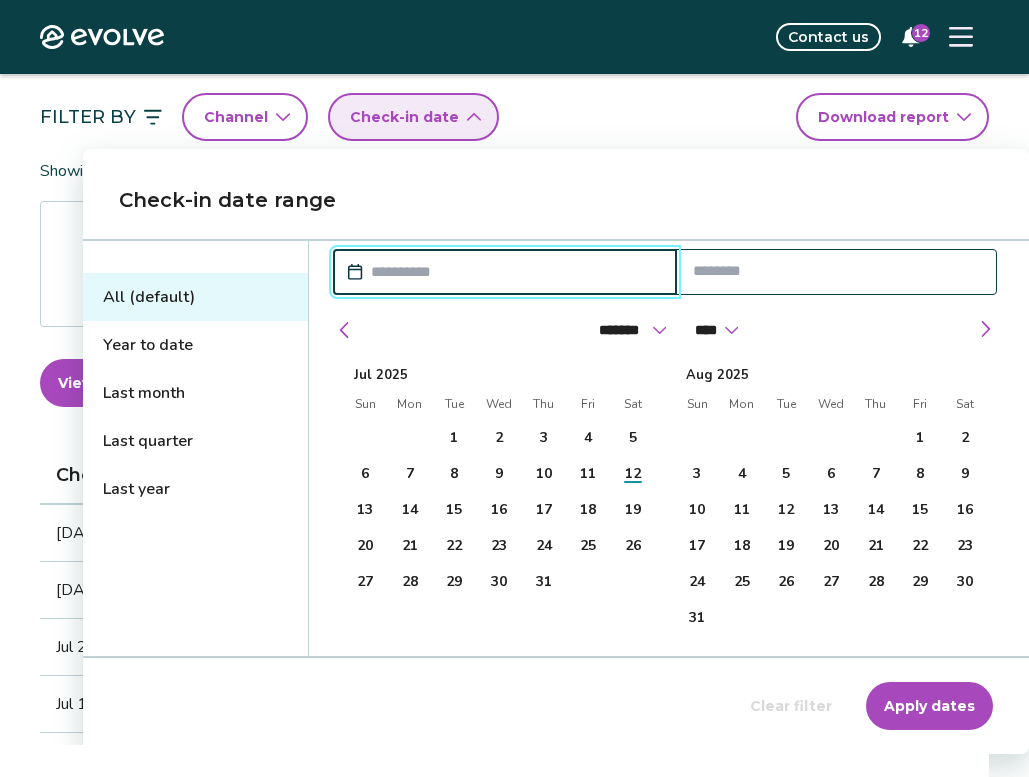 click on "Last month" at bounding box center (195, 393) 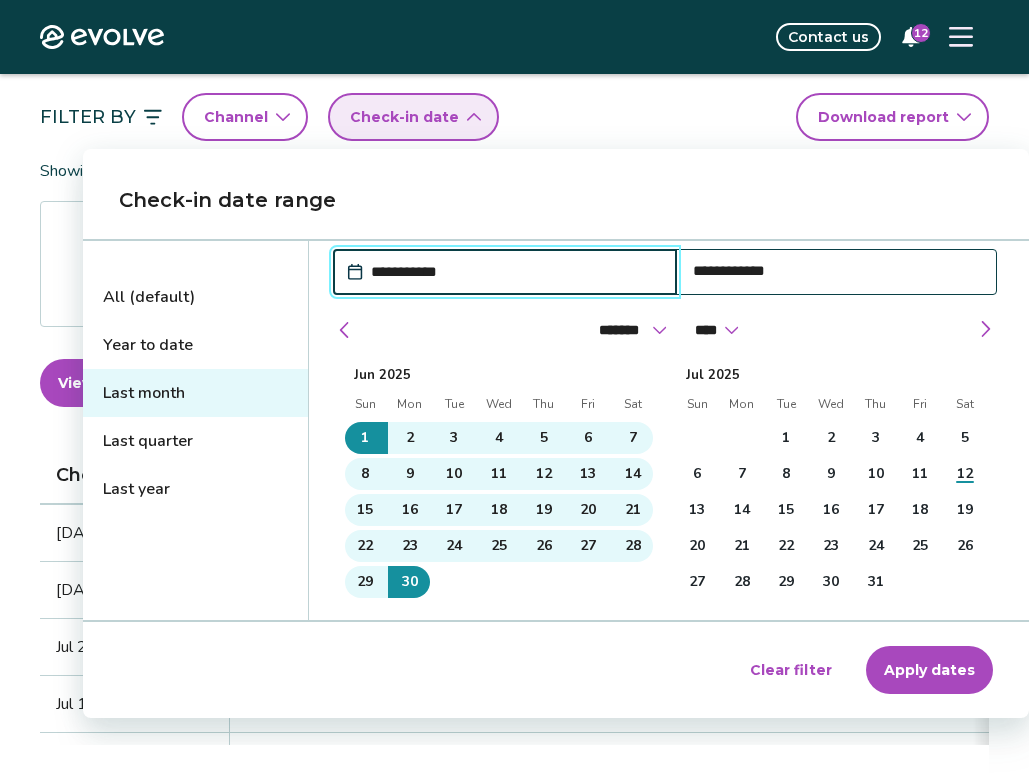 click on "Apply dates" at bounding box center (929, 670) 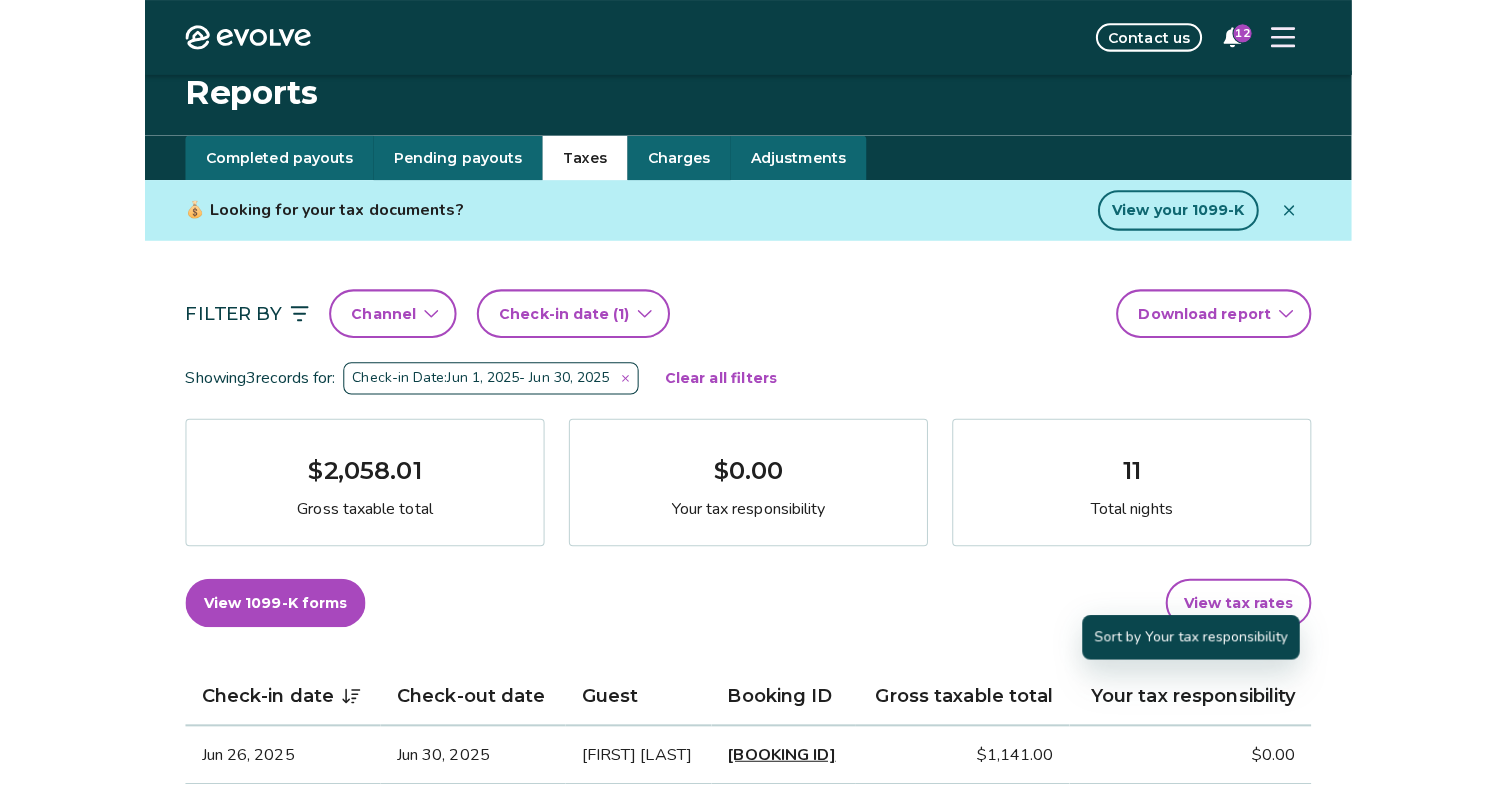 scroll, scrollTop: 3, scrollLeft: 0, axis: vertical 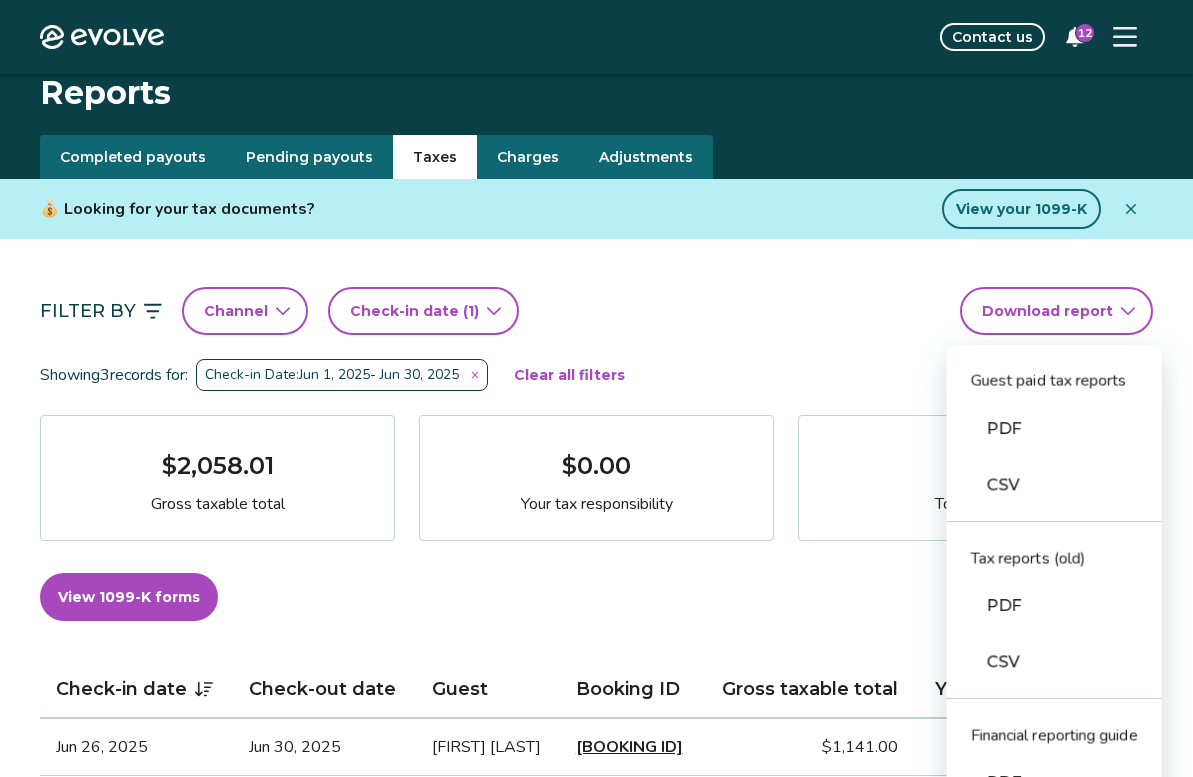 click on "Evolve Contact us 12 Reports Completed payouts Pending payouts Taxes Charges Adjustments 💰 Looking for your tax documents? View your 1099-K Filter By  Channel Check-in date (1) Download   report Guest paid tax reports PDF CSV Tax reports (old) PDF CSV Financial reporting guide PDF Showing  3  records   for: Check-in Date:  [DATE]  -   [DATE] Clear all filters $[AMOUNT] Gross taxable total $[AMOUNT] Your tax responsibility 11 Total nights View 1099-K forms View tax rates Check-in date Check-out date Guest Booking ID Gross taxable total Your tax responsibility [DATE] [DATE] [FIRST] [LAST] $[AMOUNT] $[AMOUNT] [DATE] [DATE] [FIRST] [LAST] $[AMOUNT] $[AMOUNT] [DATE] [DATE] [FIRST] [LAST] $[AMOUNT] $[AMOUNT] Tax FAQs How is my gross taxable total calculated? How is my tax responsibility calculated, and why does it sometimes show $0.00? What is taxed damage protection and why is it included in my gross taxable total? Tax resources Privacy Policy |" at bounding box center [596, 1048] 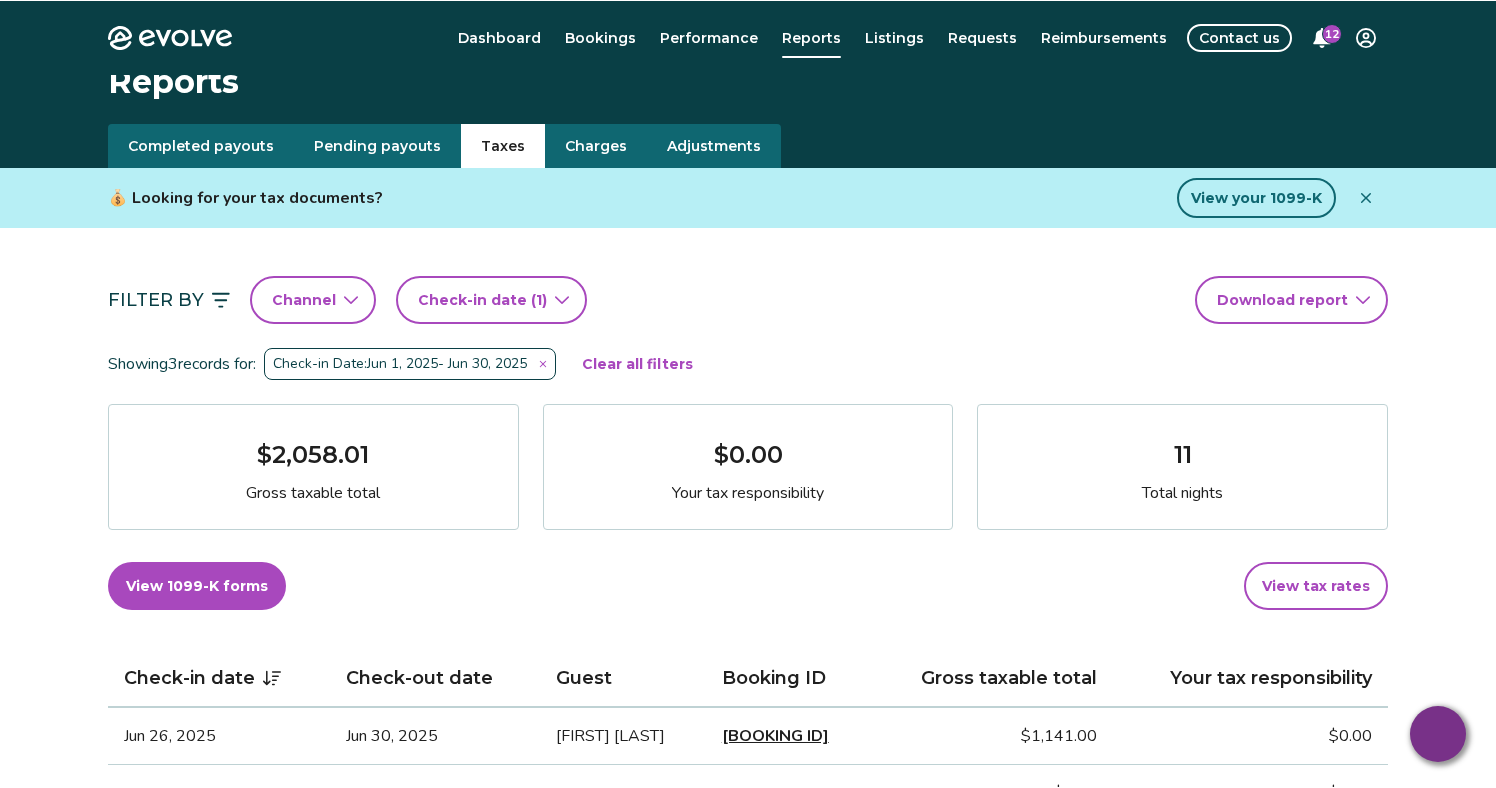 scroll, scrollTop: 0, scrollLeft: 0, axis: both 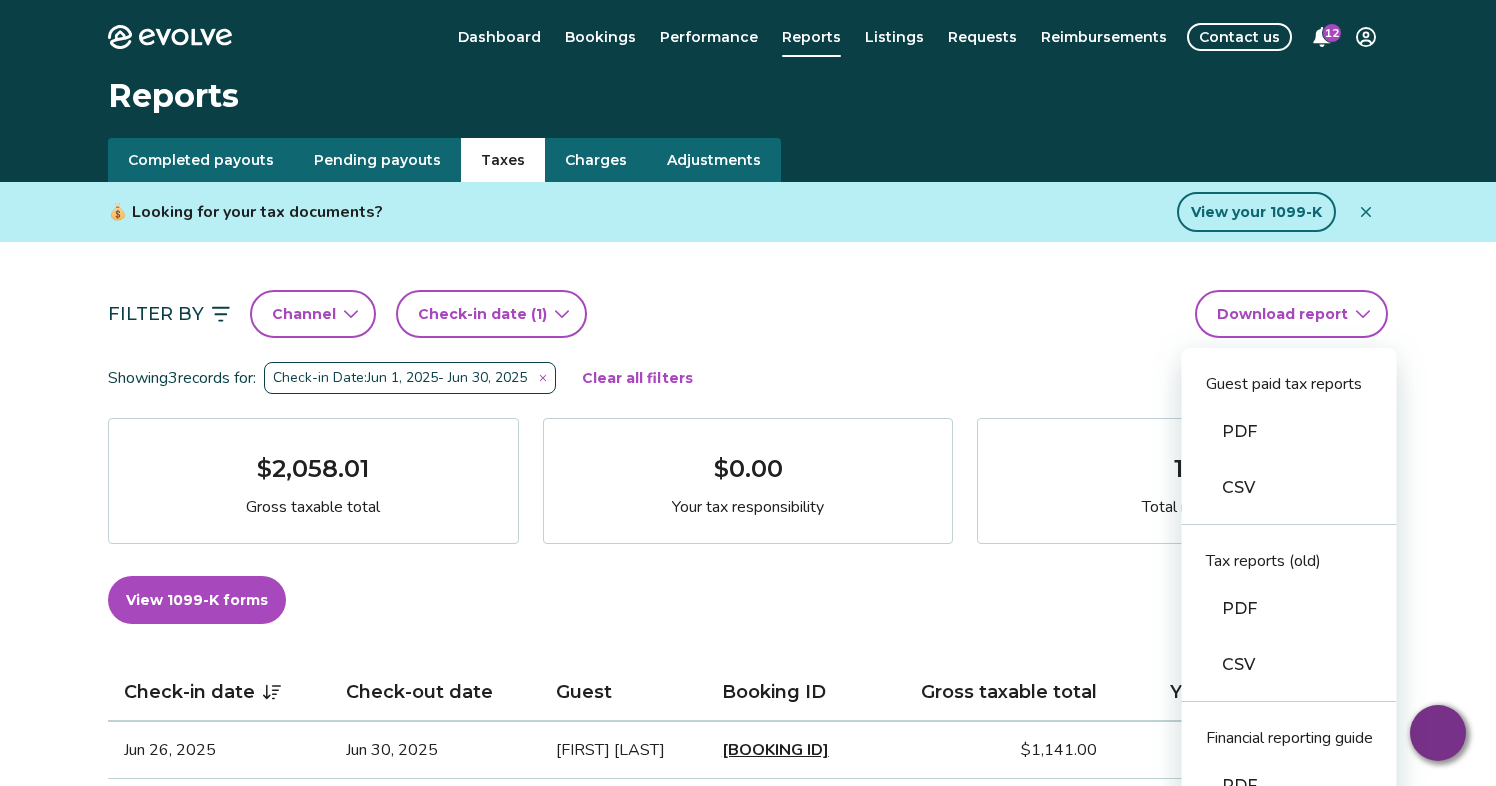 click on "Evolve Dashboard Bookings Performance Reports Listings Requests Reimbursements Contact us 12 Reports Completed payouts Pending payouts Taxes Charges Adjustments 💰 Looking for your tax documents? View your 1099-K Filter By  Channel Check-in date (1) Download   report Guest paid tax reports PDF CSV Tax reports (old) PDF CSV Financial reporting guide PDF Showing  3  records   for: Check-in Date:  [DATE]  -   [DATE] Clear all filters $[AMOUNT] Gross taxable total $[AMOUNT] Your tax responsibility 11 Total nights View 1099-K forms View tax rates Check-in date Check-out date Guest Booking ID Gross taxable total Your tax responsibility [DATE] [DATE] [FIRST] [LAST] $[AMOUNT] $[AMOUNT] [DATE] [DATE] [FIRST] [LAST] $[AMOUNT] $[AMOUNT] [DATE] [DATE] [FIRST] [LAST] $[AMOUNT] $[AMOUNT] Tax FAQs How is my gross taxable total calculated? How is my tax responsibility calculated, and why does it sometimes show $0.00? Tax resources Download Financial Guide PDF |" at bounding box center [748, 854] 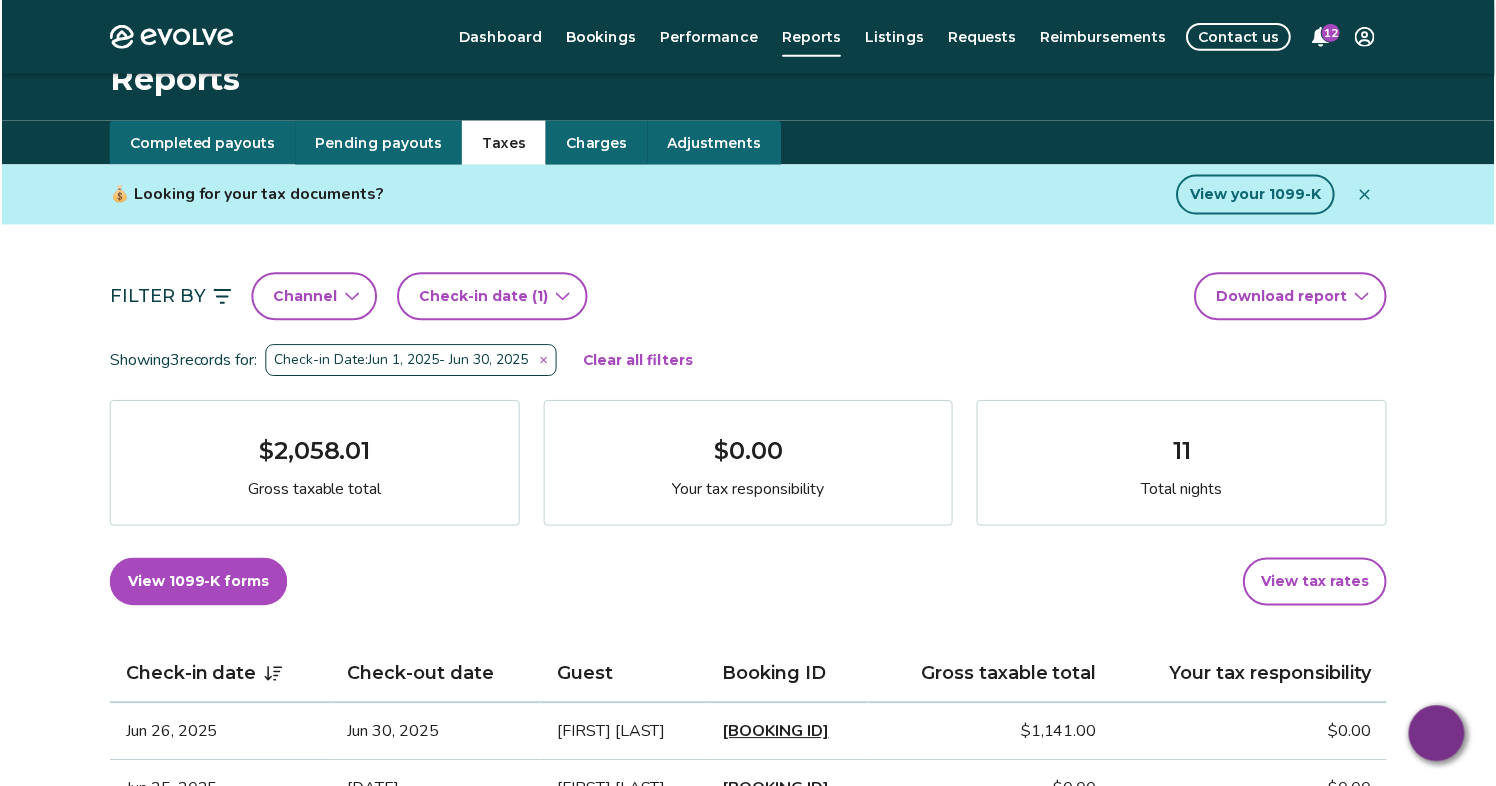 scroll, scrollTop: 0, scrollLeft: 0, axis: both 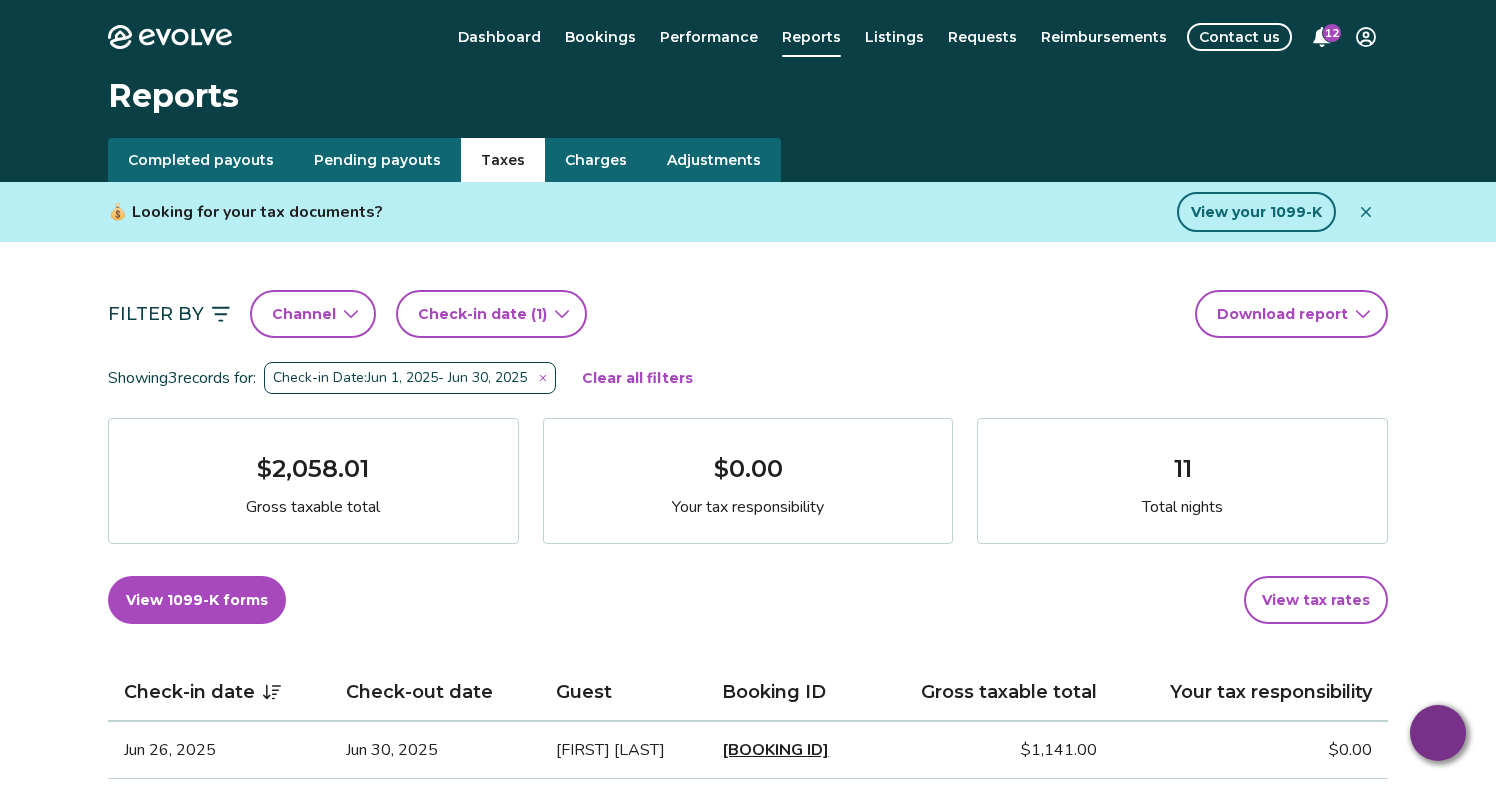 click on "View tax rates" at bounding box center (1316, 600) 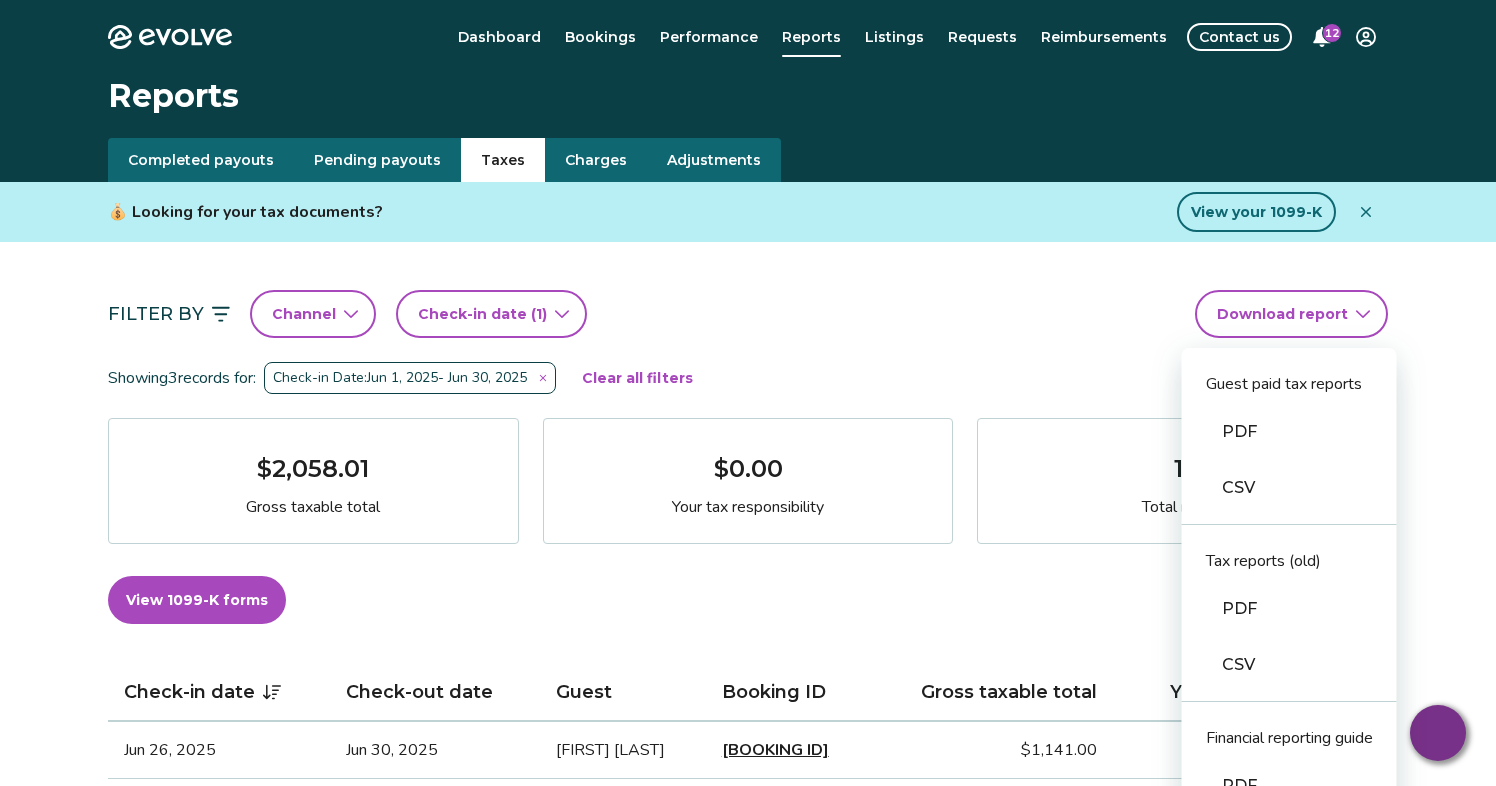 click on "Evolve Dashboard Bookings Performance Reports Listings Requests Reimbursements Contact us 12 Reports Completed payouts Pending payouts Taxes Charges Adjustments 💰 Looking for your tax documents? View your 1099-K Filter By  Channel Check-in date (1) Download   report Guest paid tax reports PDF CSV Tax reports (old) PDF CSV Financial reporting guide PDF Showing  3  records   for: Check-in Date:  [DATE]  -   [DATE] Clear all filters $[AMOUNT] Gross taxable total $[AMOUNT] Your tax responsibility 11 Total nights View 1099-K forms View tax rates Check-in date Check-out date Guest Booking ID Gross taxable total Your tax responsibility [DATE] [DATE] [FIRST] [LAST] $[AMOUNT] $[AMOUNT] [DATE] [DATE] [FIRST] [LAST] $[AMOUNT] $[AMOUNT] [DATE] [DATE] [FIRST] [LAST] $[AMOUNT] $[AMOUNT] Tax FAQs How is my gross taxable total calculated? How is my tax responsibility calculated, and why does it sometimes show $0.00? Tax resources Download Financial Guide PDF |" at bounding box center (748, 854) 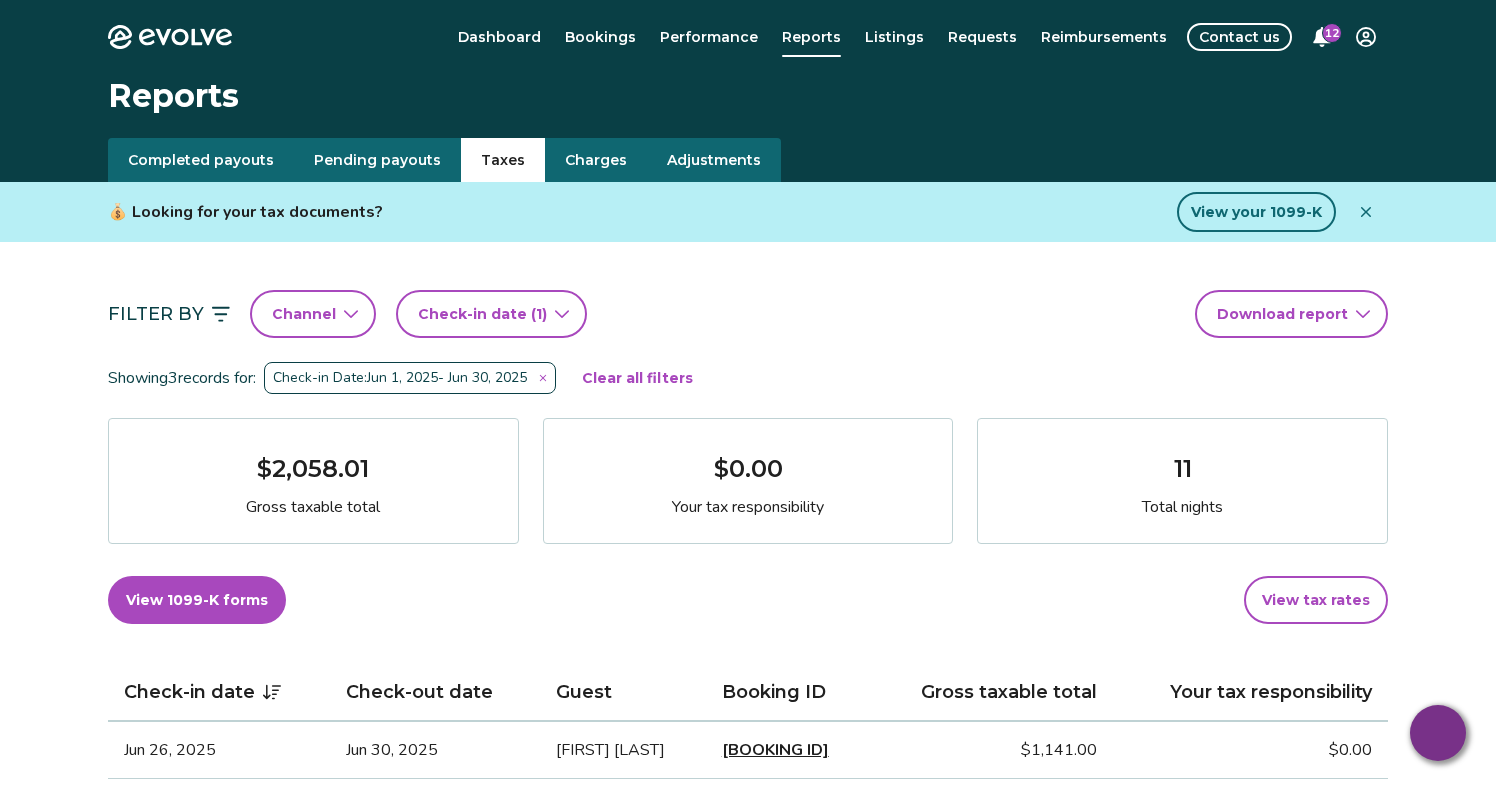 click on "Evolve Dashboard Bookings Performance Reports Listings Requests Reimbursements Contact us 12 Reports Completed payouts Pending payouts Taxes Charges Adjustments 💰 Looking for your tax documents? View your 1099-K Filter By  Channel Check-in date (1) Download   report Showing  3  records   for: Check-in Date:  [DATE]  -   [DATE] Clear all filters $[AMOUNT] Gross taxable total $[AMOUNT] Your tax responsibility 11 Total nights View 1099-K forms View tax rates Check-in date Check-out date Guest Booking ID Gross taxable total Your tax responsibility [DATE] [DATE] [FIRST] [LAST] $[AMOUNT] $[AMOUNT] [DATE] [DATE] [FIRST] [LAST] $[AMOUNT] $[AMOUNT] [DATE] [DATE] [FIRST] [LAST] $[AMOUNT] $[AMOUNT] Tax FAQs How is my gross taxable total calculated? How is my tax responsibility calculated, and why does it sometimes show $0.00? What is taxed damage protection and why is it included in my gross taxable total? Tax resources Where Does Evolve Remit Occupancy Taxes? |" at bounding box center (748, 854) 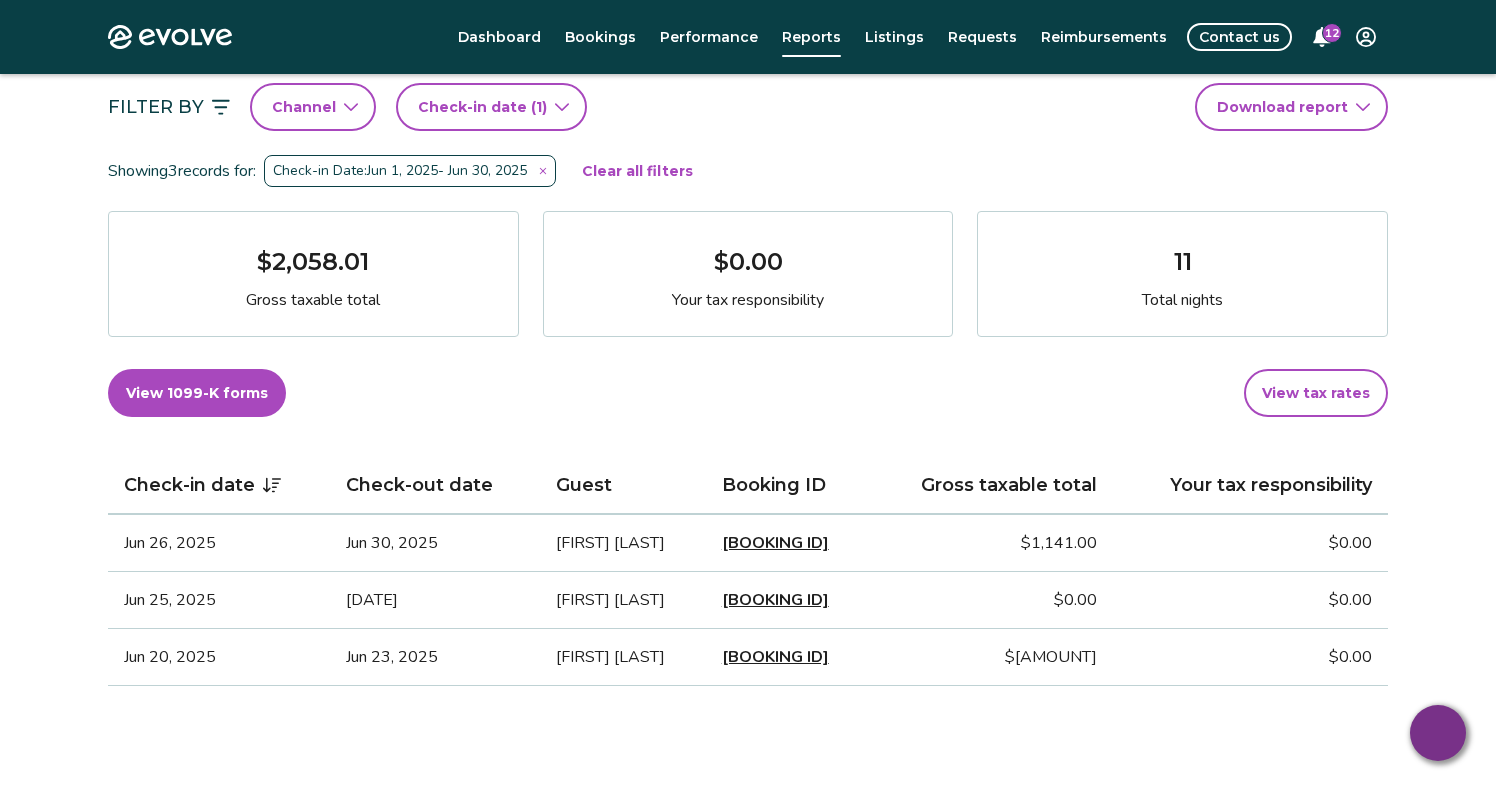 scroll, scrollTop: 217, scrollLeft: 0, axis: vertical 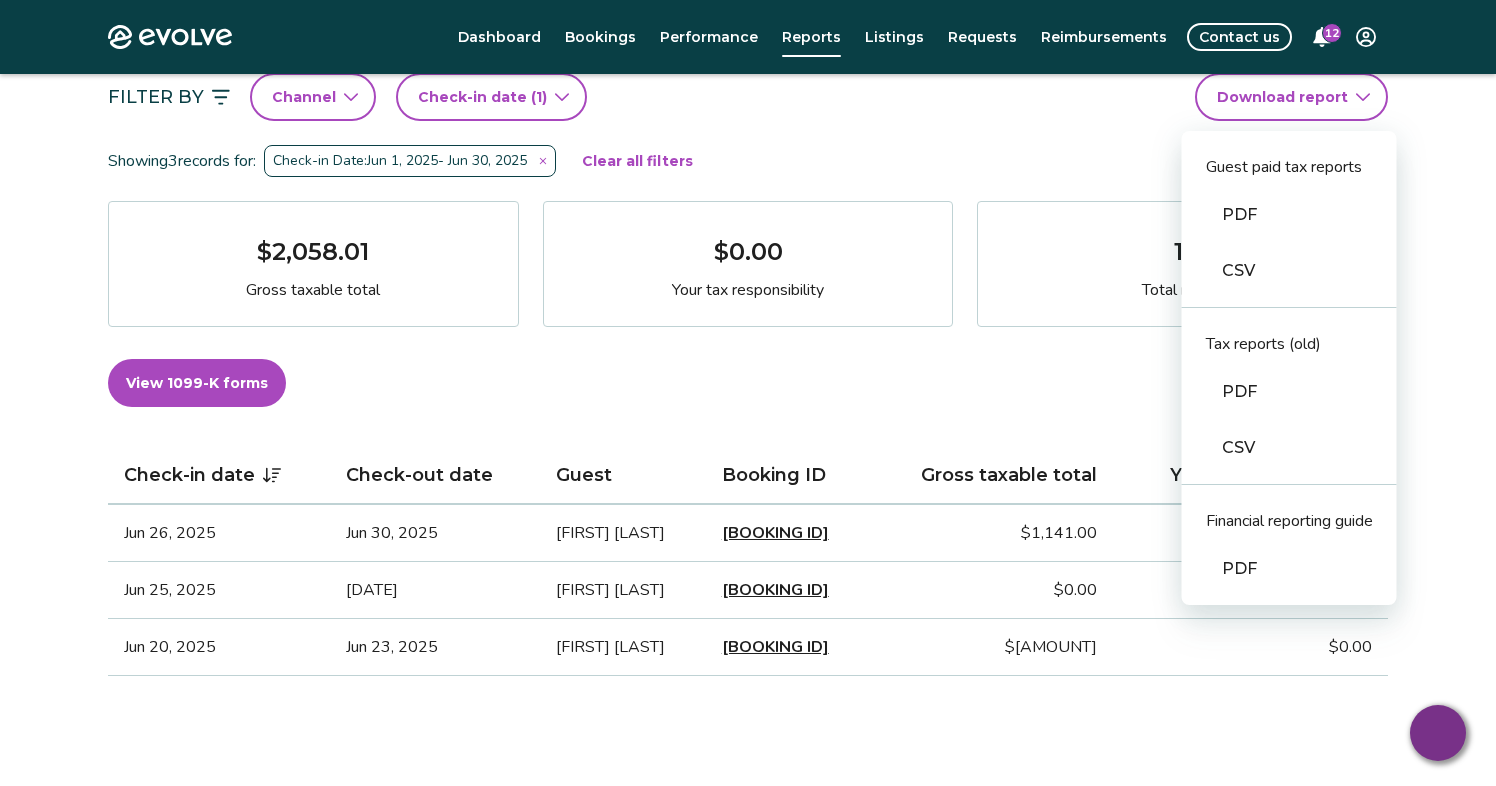 click on "Evolve Dashboard Bookings Performance Reports Listings Requests Reimbursements Contact us 12 Reports Completed payouts Pending payouts Taxes Charges Adjustments 💰 Looking for your tax documents? View your 1099-K Filter By  Channel Check-in date (1) Download   report Guest paid tax reports PDF CSV Tax reports (old) PDF CSV Financial reporting guide PDF Showing  3  records   for: Check-in Date:  [DATE]  -   [DATE] Clear all filters $[AMOUNT] Gross taxable total $[AMOUNT] Your tax responsibility 11 Total nights View 1099-K forms View tax rates Check-in date Check-out date Guest Booking ID Gross taxable total Your tax responsibility [DATE] [DATE] [FIRST] [LAST] $[AMOUNT] $[AMOUNT] [DATE] [DATE] [FIRST] [LAST] $[AMOUNT] $[AMOUNT] [DATE] [DATE] [FIRST] [LAST] $[AMOUNT] $[AMOUNT] Tax FAQs How is my gross taxable total calculated? How is my tax responsibility calculated, and why does it sometimes show $0.00? Tax resources Download Financial Guide PDF |" at bounding box center [748, 637] 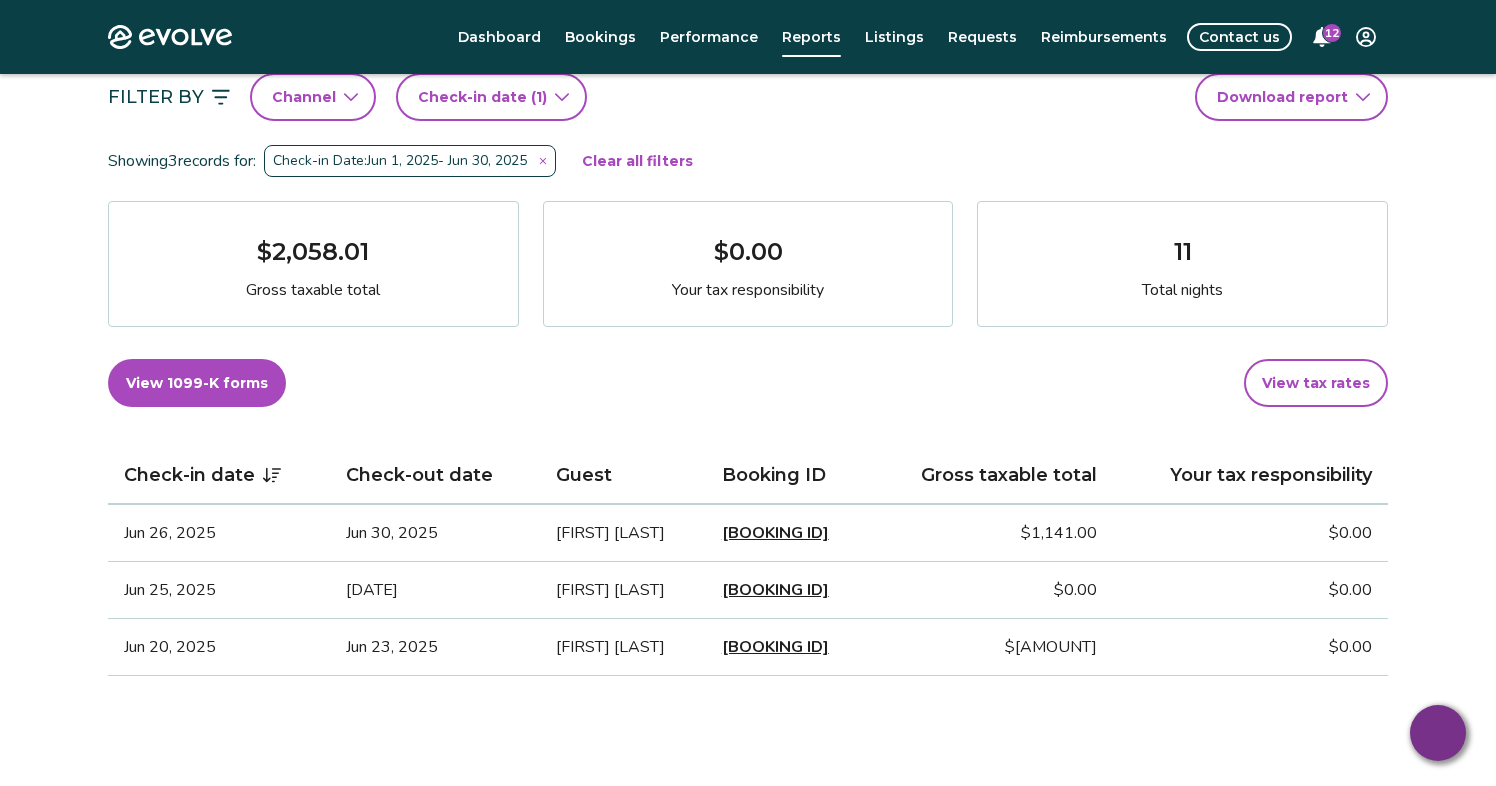 click on "View 1099-K forms View tax rates" at bounding box center (748, 383) 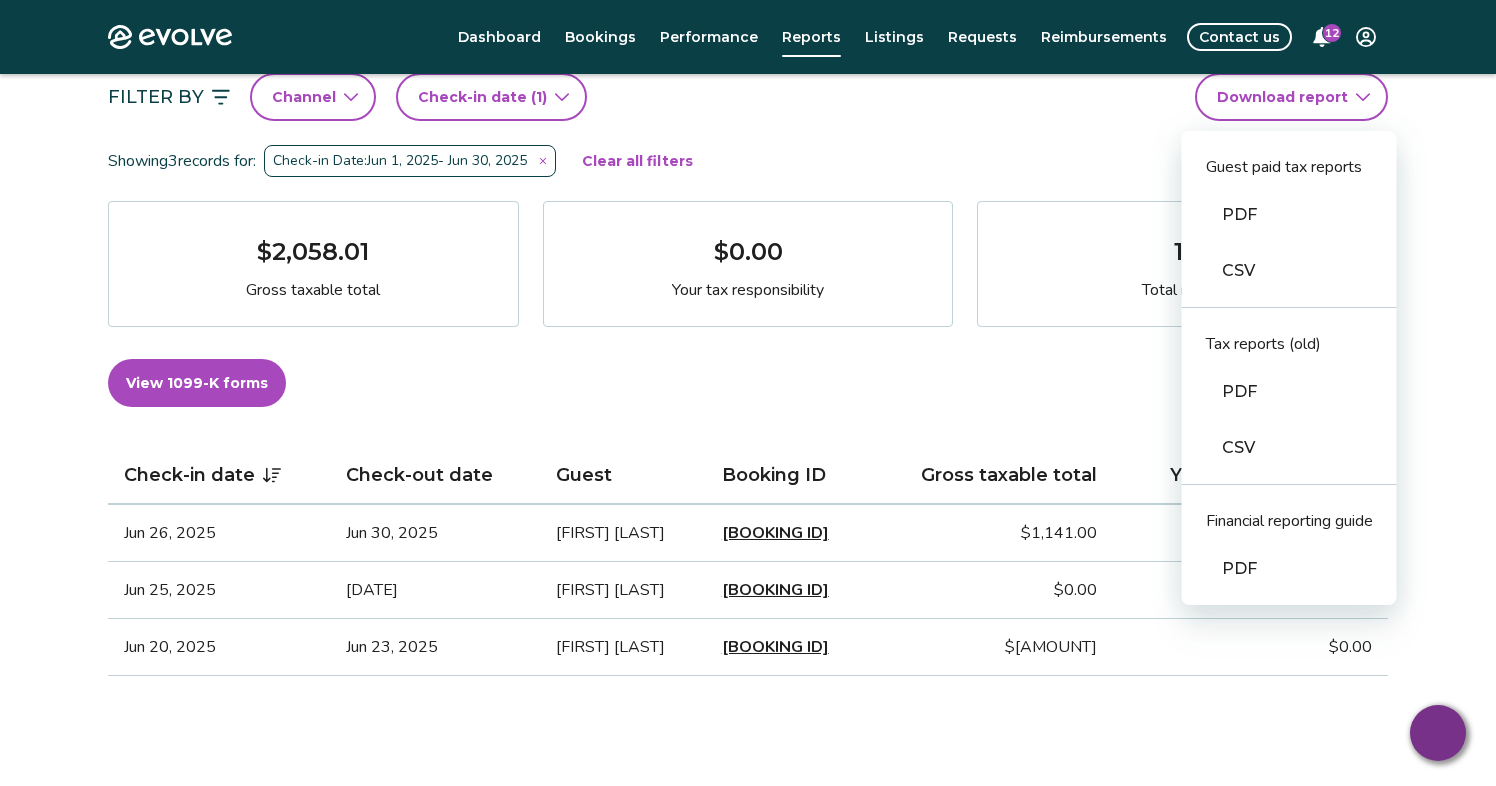 click on "Evolve Dashboard Bookings Performance Reports Listings Requests Reimbursements Contact us 12 Reports Completed payouts Pending payouts Taxes Charges Adjustments 💰 Looking for your tax documents? View your 1099-K Filter By  Channel Check-in date (1) Download   report Guest paid tax reports PDF CSV Tax reports (old) PDF CSV Financial reporting guide PDF Showing  3  records   for: Check-in Date:  [DATE]  -   [DATE] Clear all filters $[AMOUNT] Gross taxable total $[AMOUNT] Your tax responsibility 11 Total nights View 1099-K forms View tax rates Check-in date Check-out date Guest Booking ID Gross taxable total Your tax responsibility [DATE] [DATE] [FIRST] [LAST] $[AMOUNT] $[AMOUNT] [DATE] [DATE] [FIRST] [LAST] $[AMOUNT] $[AMOUNT] [DATE] [DATE] [FIRST] [LAST] $[AMOUNT] $[AMOUNT] Tax FAQs How is my gross taxable total calculated? How is my tax responsibility calculated, and why does it sometimes show $0.00? Tax resources Download Financial Guide PDF |" at bounding box center [748, 637] 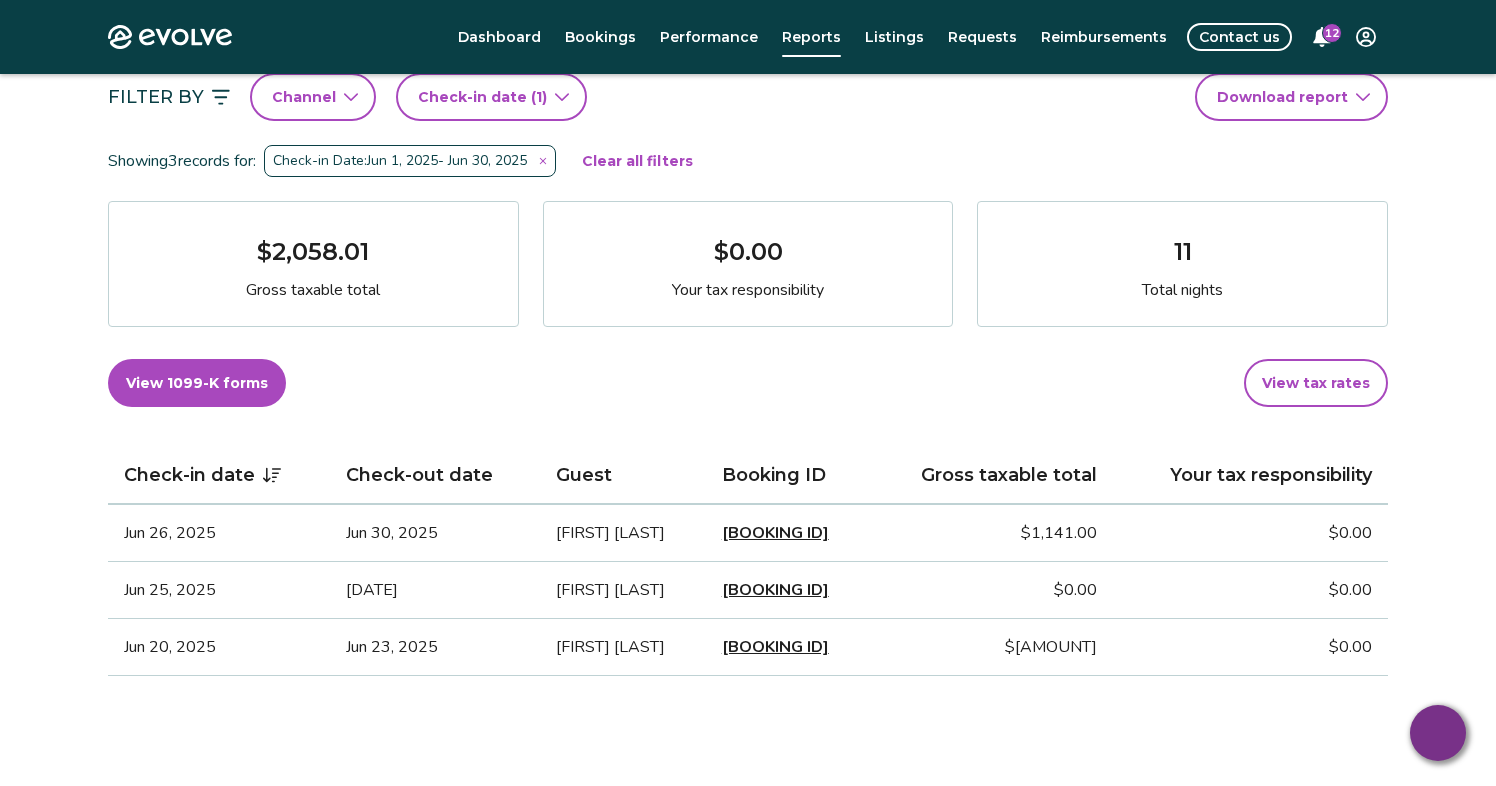 click on "View tax rates" at bounding box center (1316, 383) 